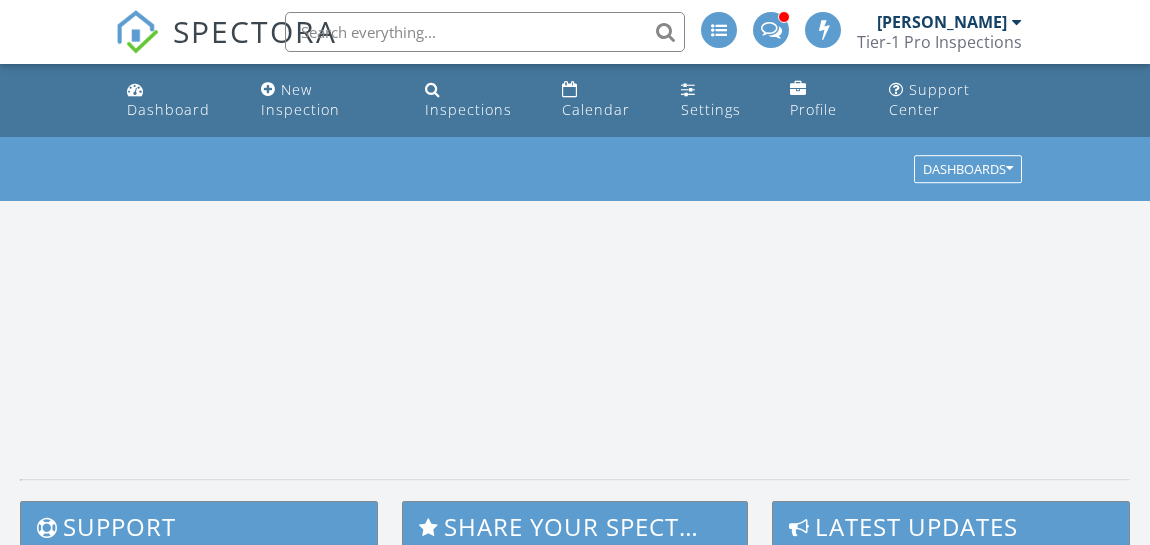 scroll, scrollTop: 0, scrollLeft: 0, axis: both 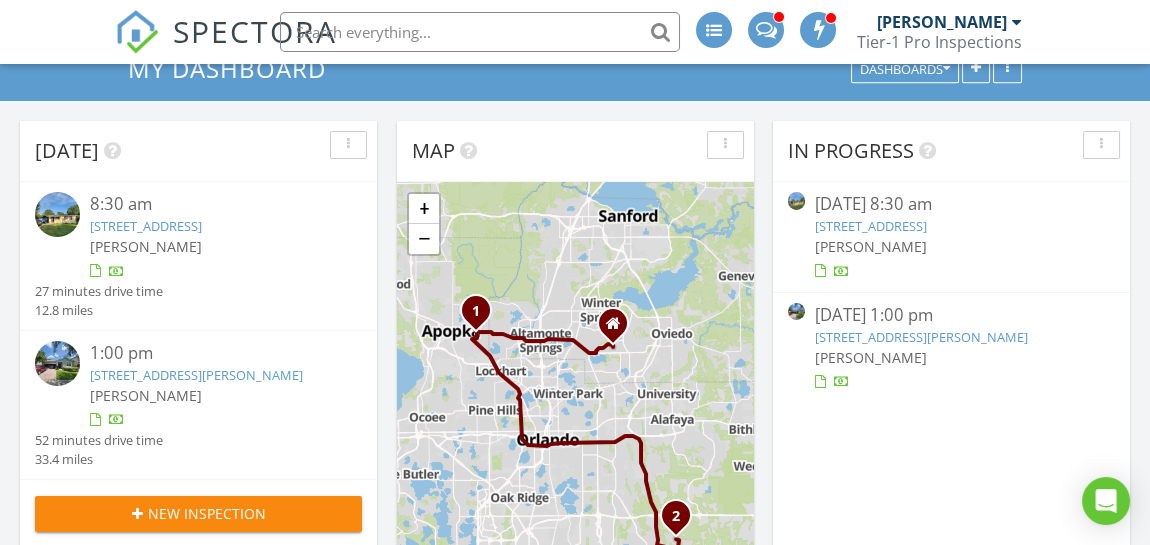 click at bounding box center (57, 214) 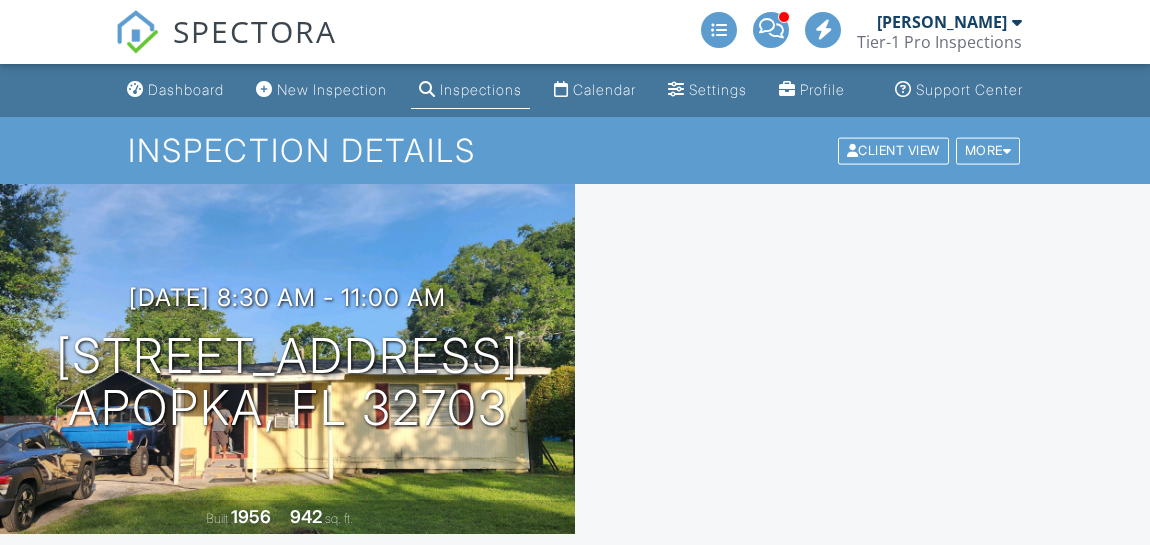 scroll, scrollTop: 500, scrollLeft: 0, axis: vertical 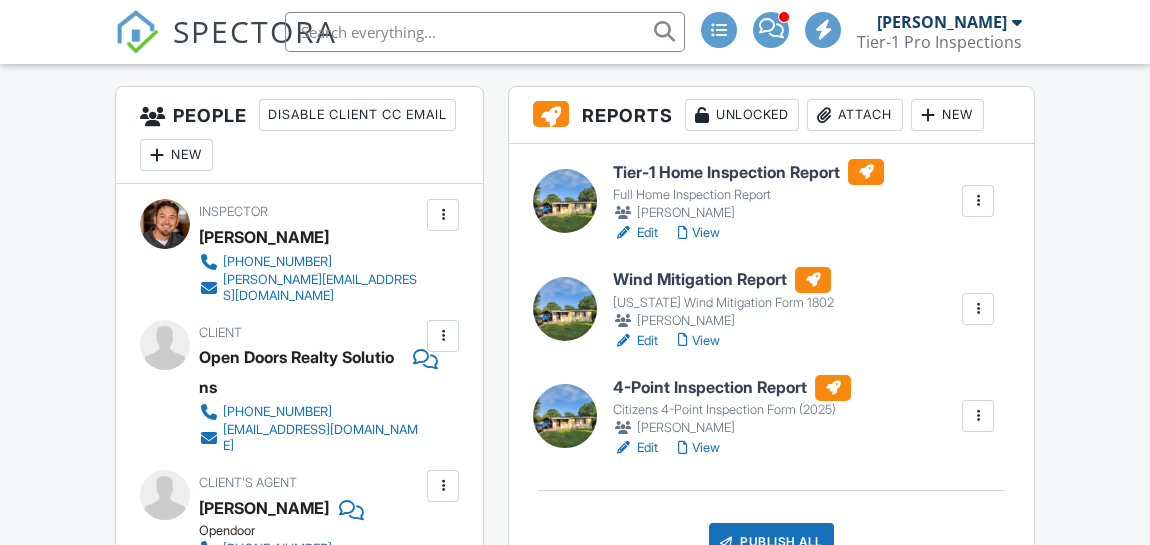 click at bounding box center (565, 309) 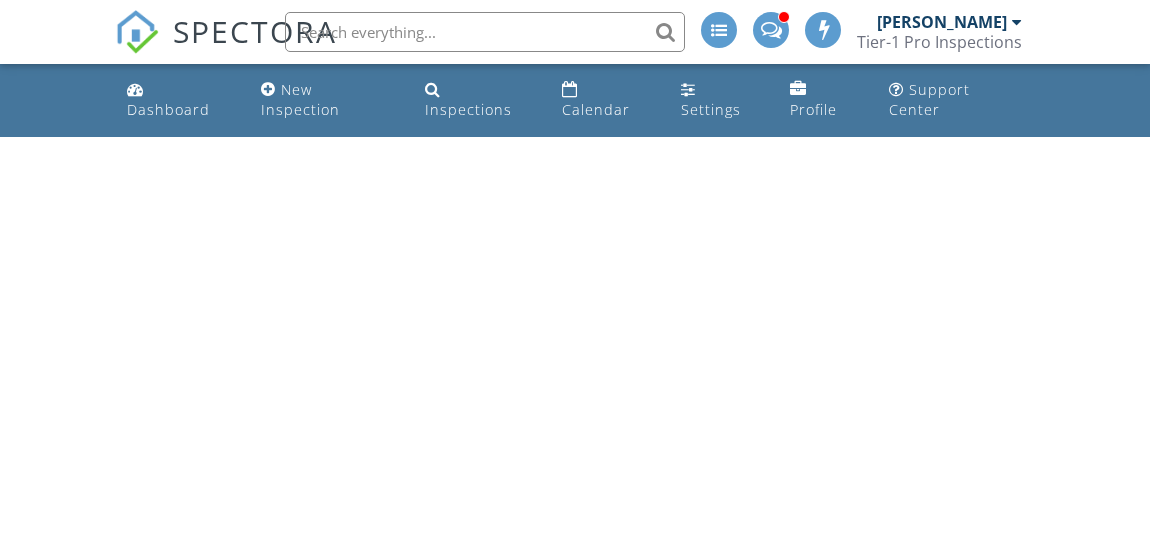scroll, scrollTop: 0, scrollLeft: 0, axis: both 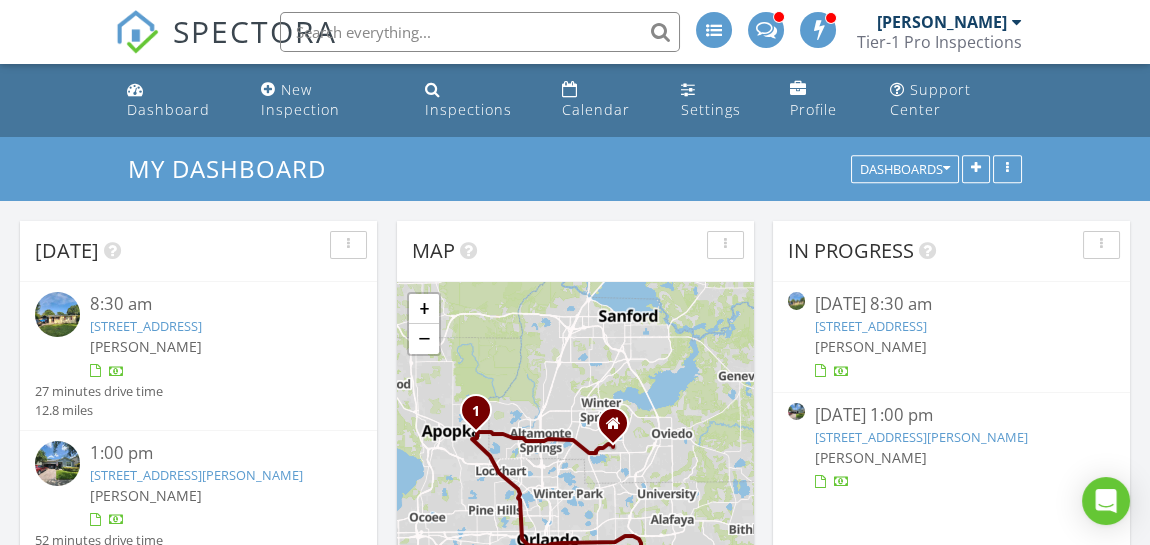 click at bounding box center (57, 314) 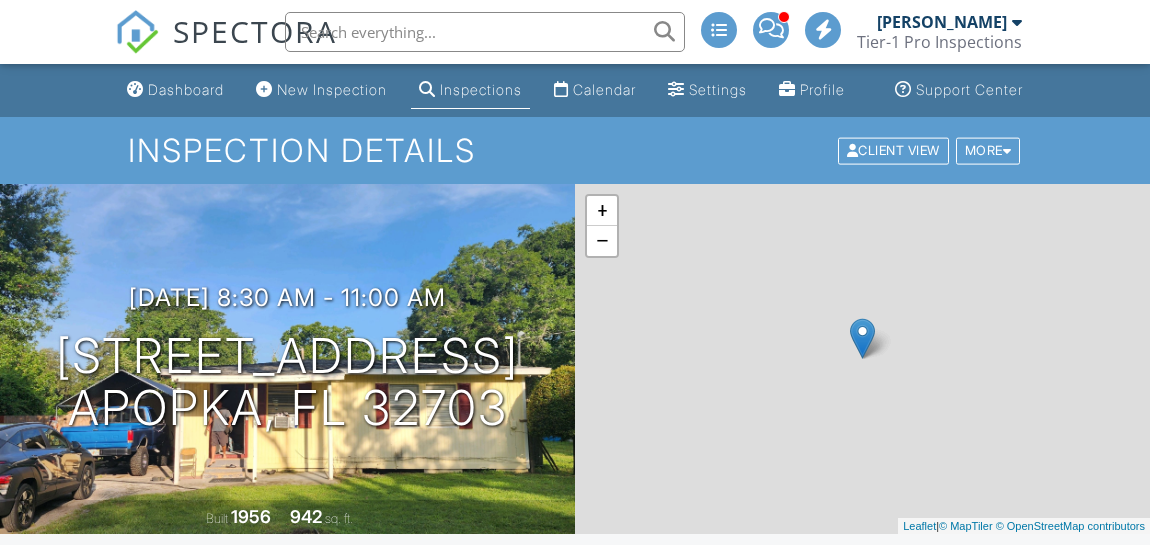 scroll, scrollTop: 400, scrollLeft: 0, axis: vertical 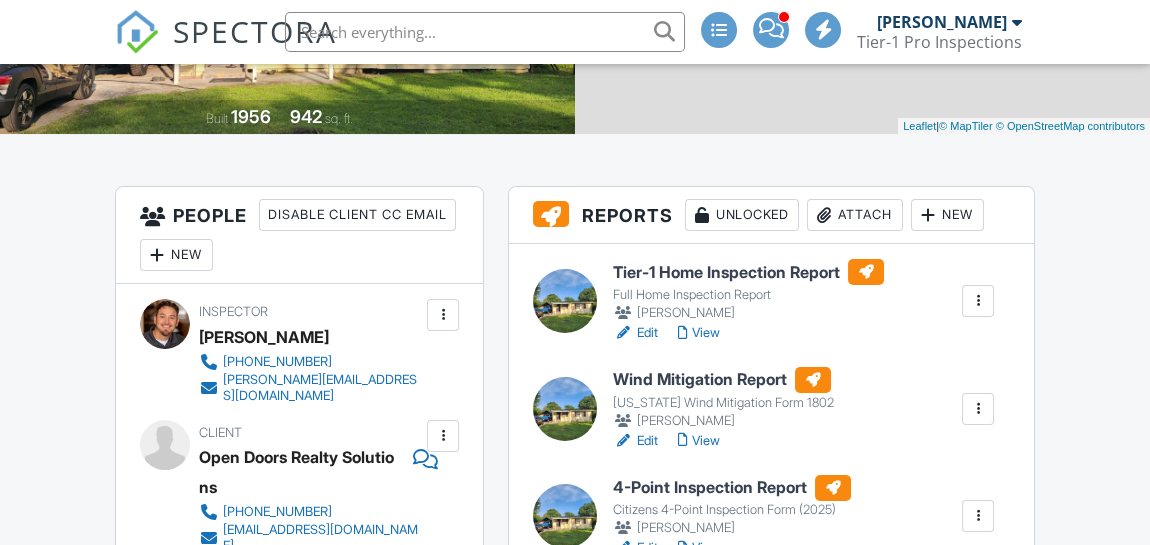 click at bounding box center (565, 301) 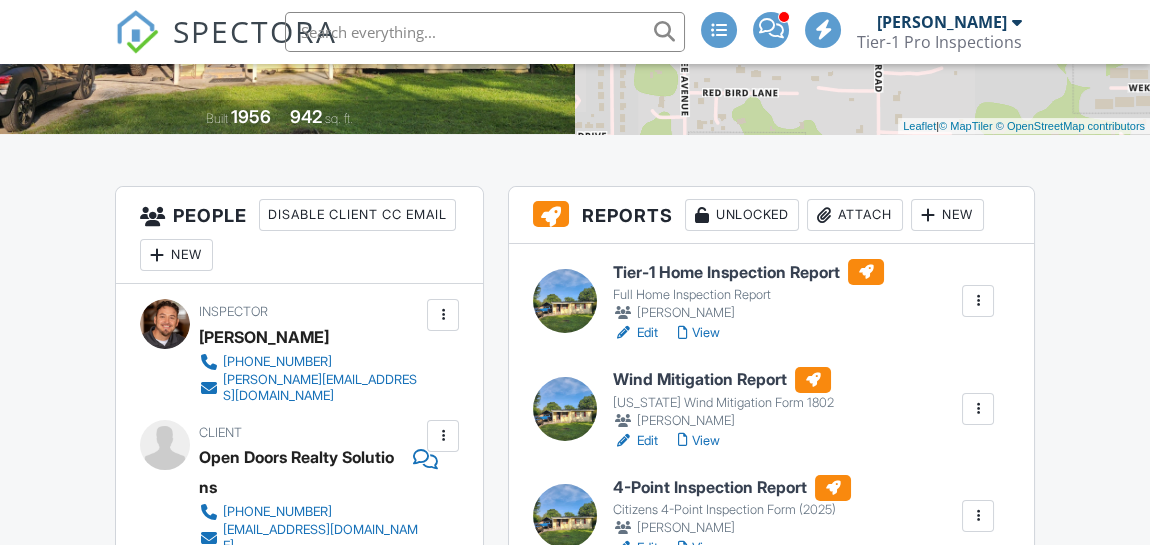 scroll, scrollTop: 400, scrollLeft: 0, axis: vertical 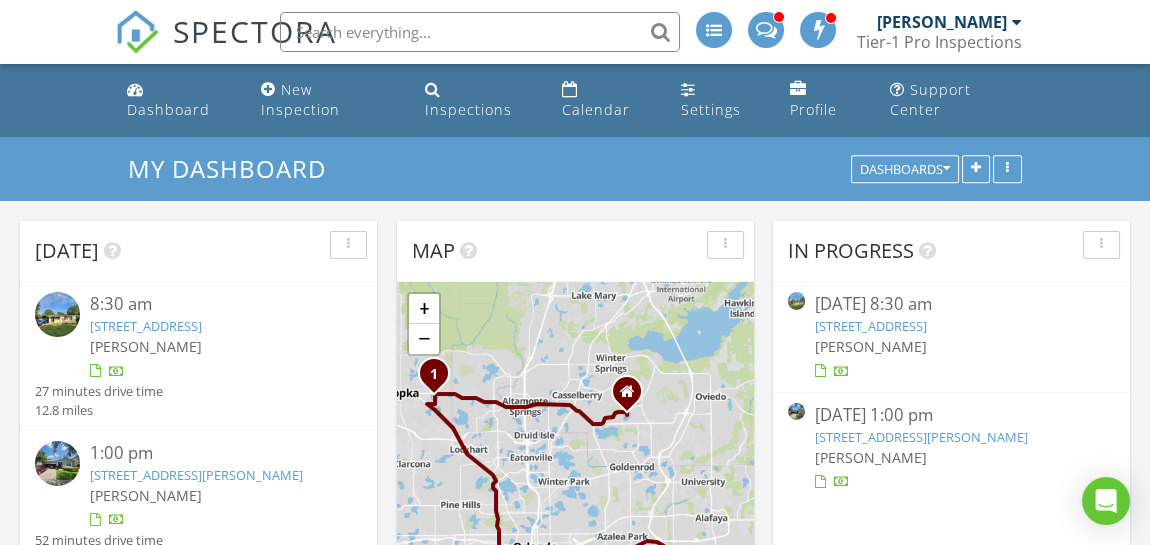 click at bounding box center [57, 314] 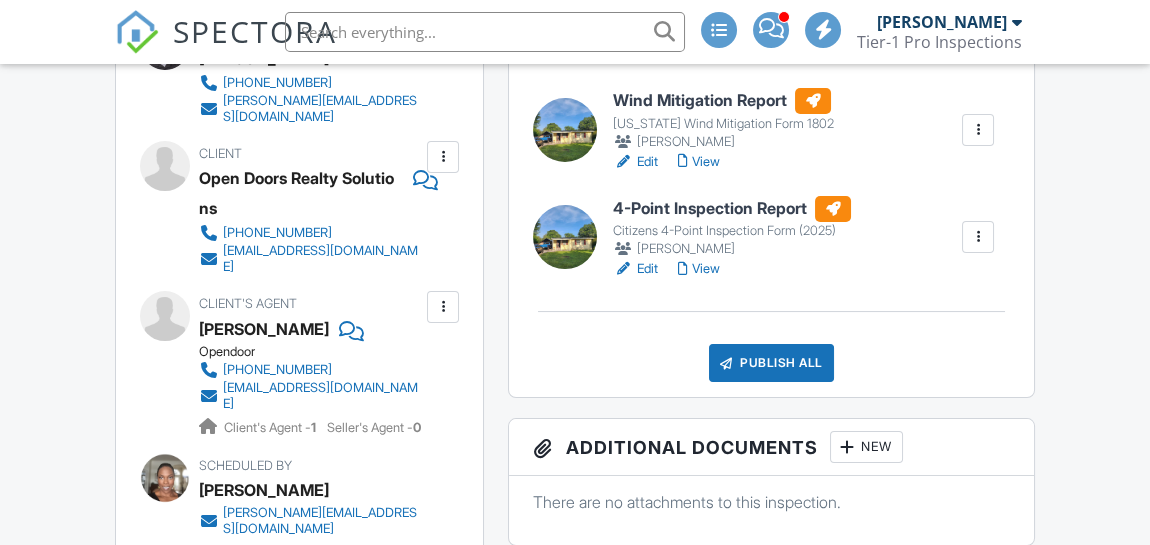 scroll, scrollTop: 699, scrollLeft: 0, axis: vertical 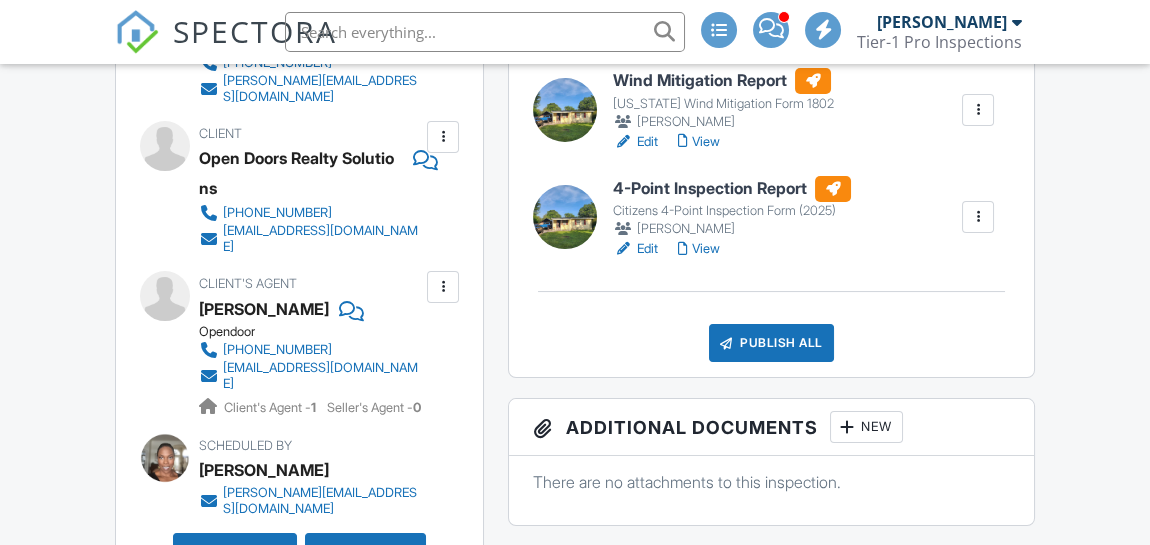 click on "Publish All" at bounding box center [771, 343] 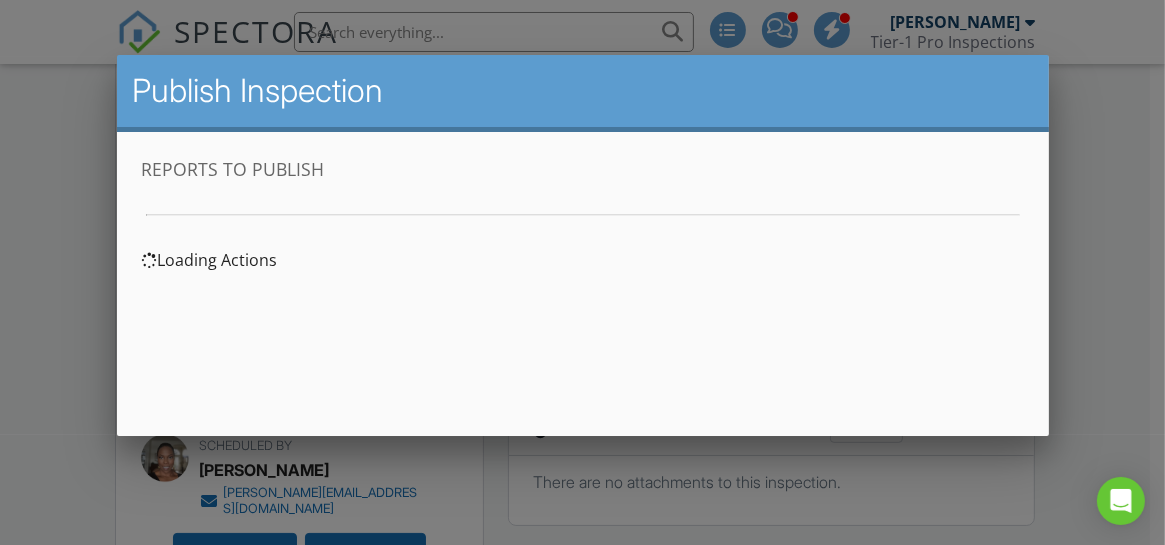scroll, scrollTop: 0, scrollLeft: 0, axis: both 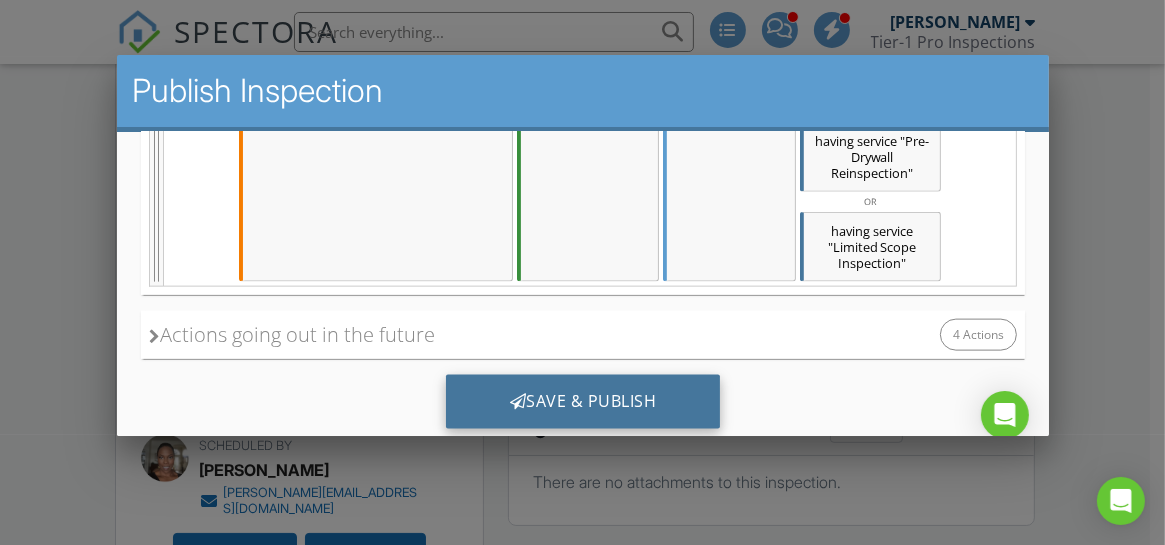 click on "Save & Publish" at bounding box center (582, 401) 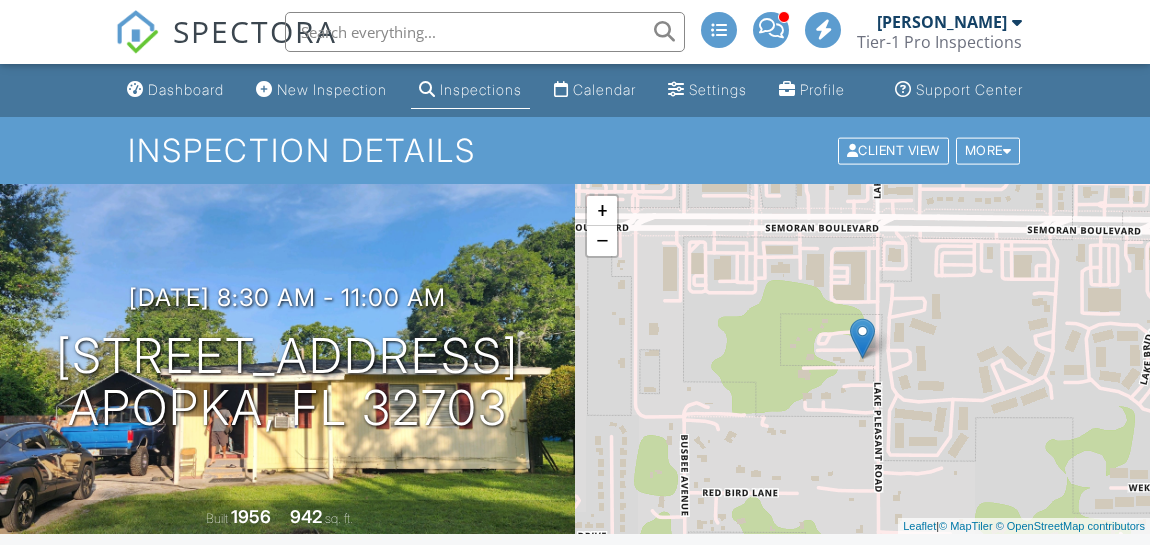 scroll, scrollTop: 0, scrollLeft: 0, axis: both 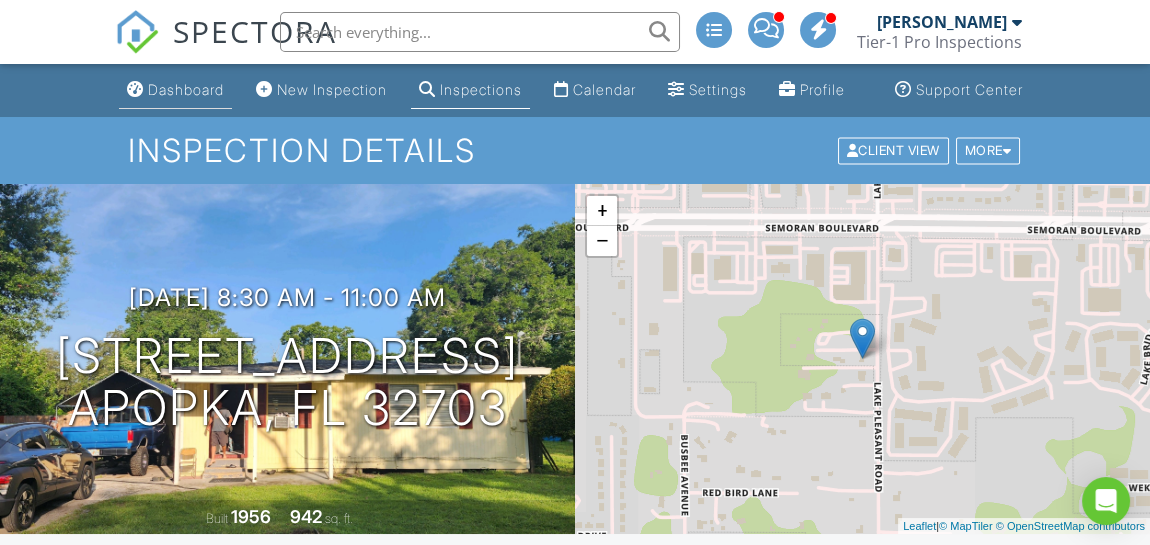 click on "Dashboard" at bounding box center [186, 89] 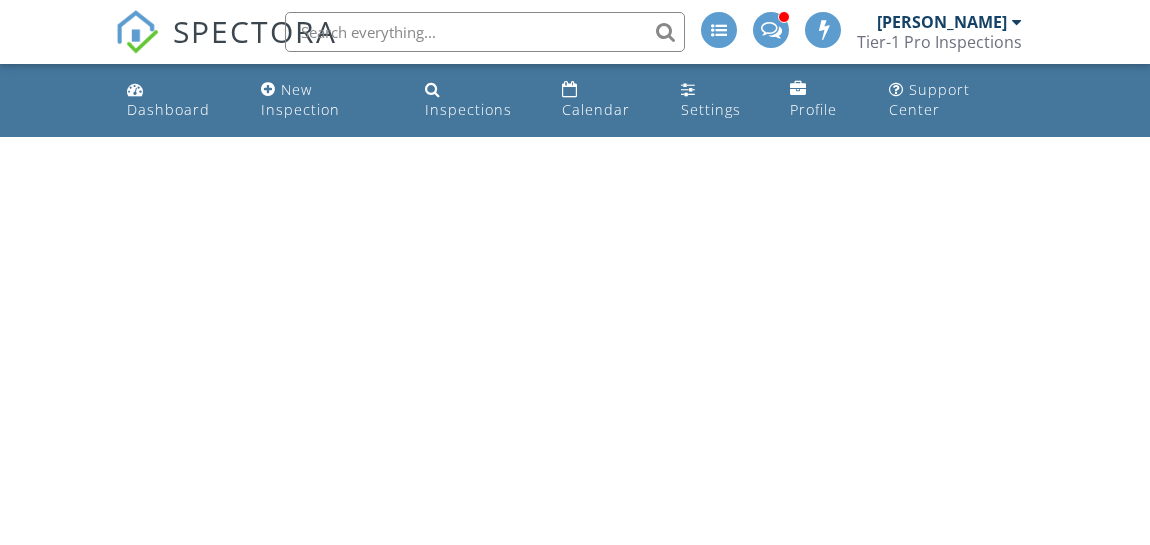 scroll, scrollTop: 0, scrollLeft: 0, axis: both 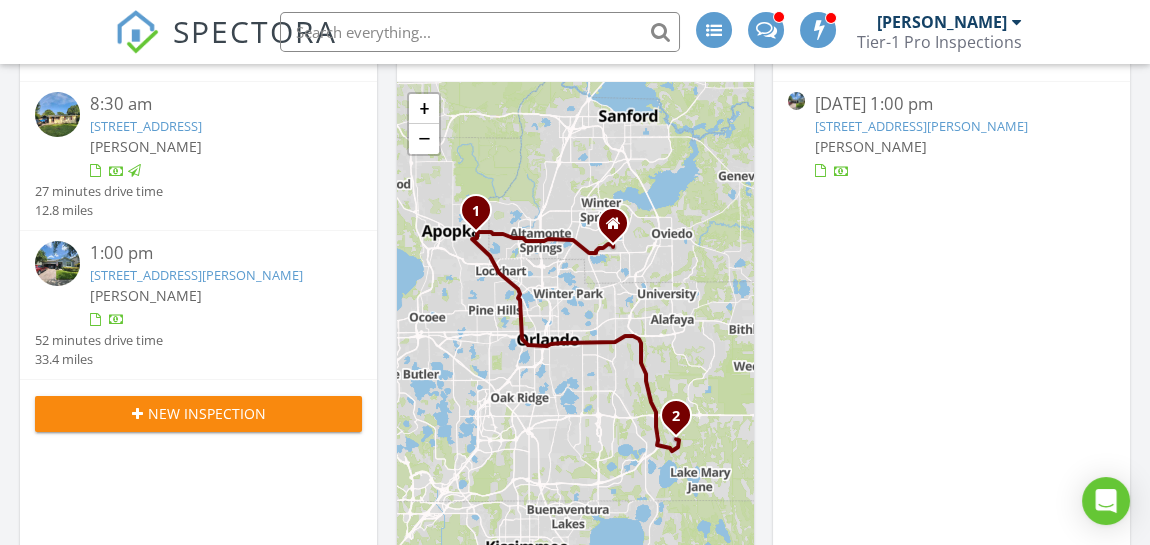 click at bounding box center (57, 263) 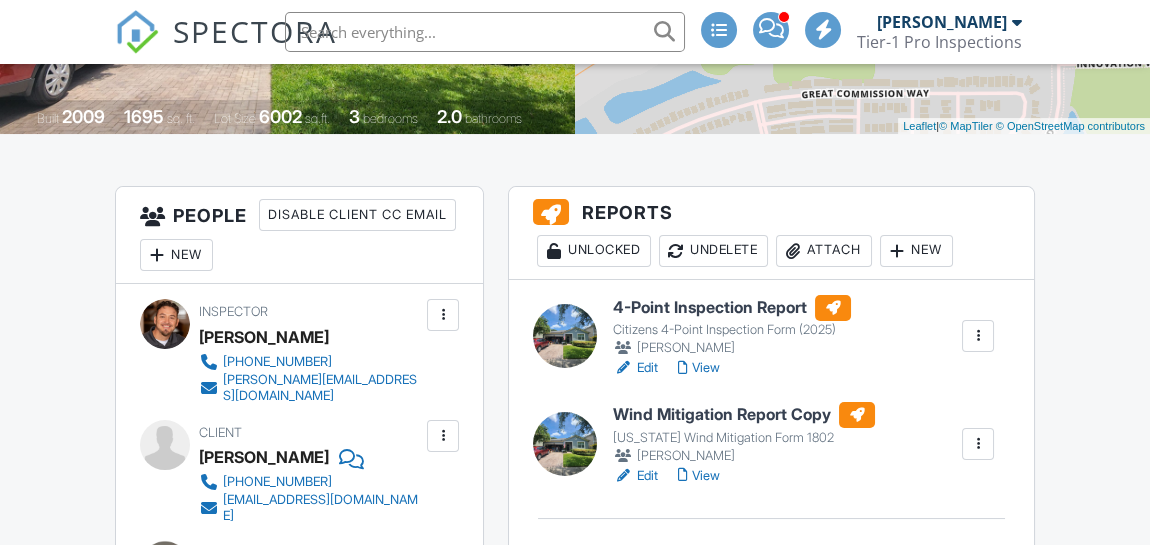 scroll, scrollTop: 400, scrollLeft: 0, axis: vertical 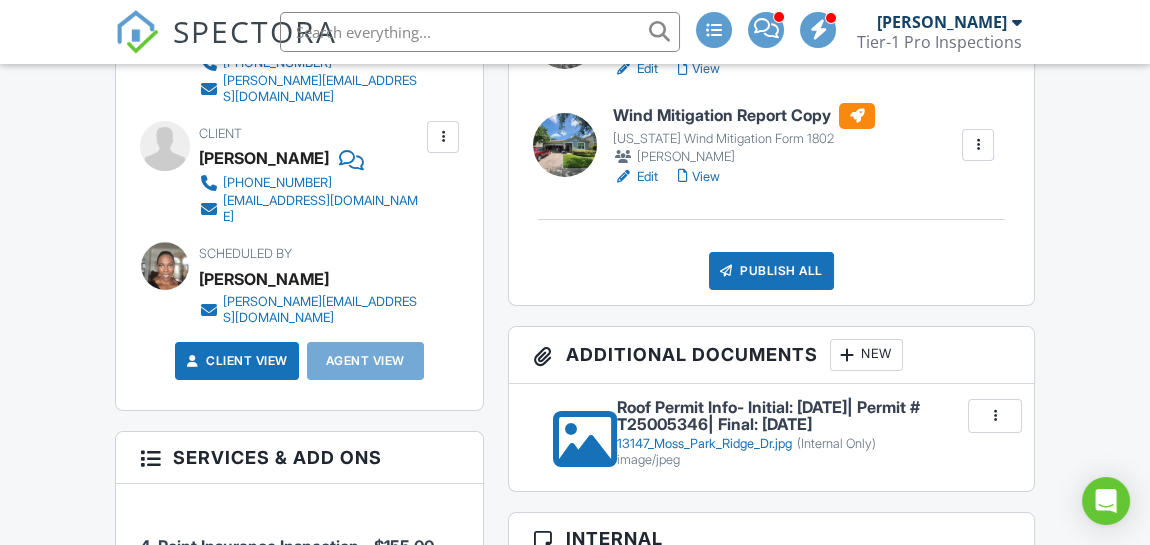 click at bounding box center (563, 409) 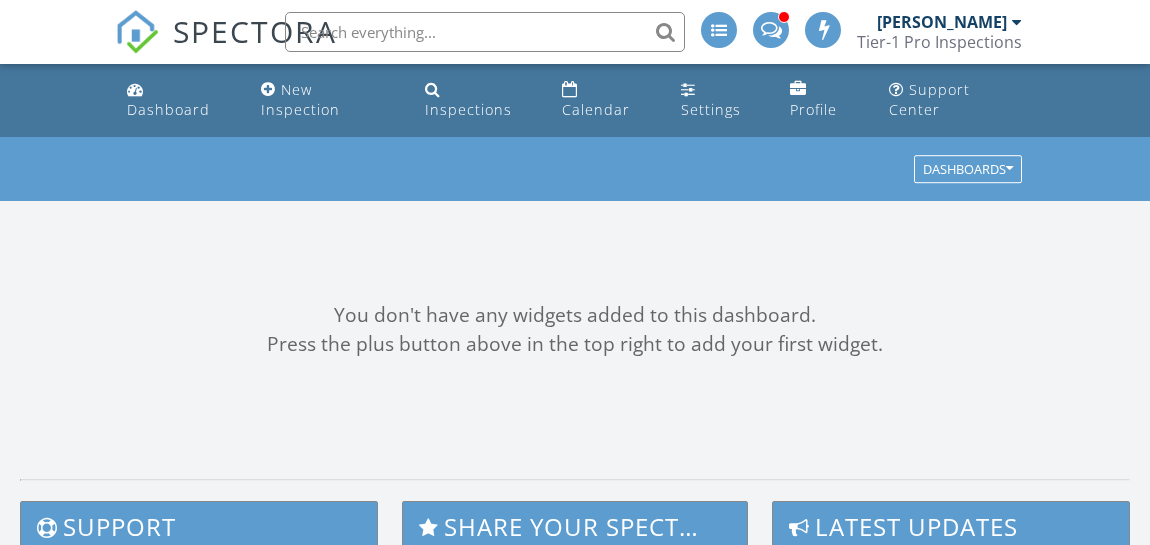 scroll, scrollTop: 0, scrollLeft: 0, axis: both 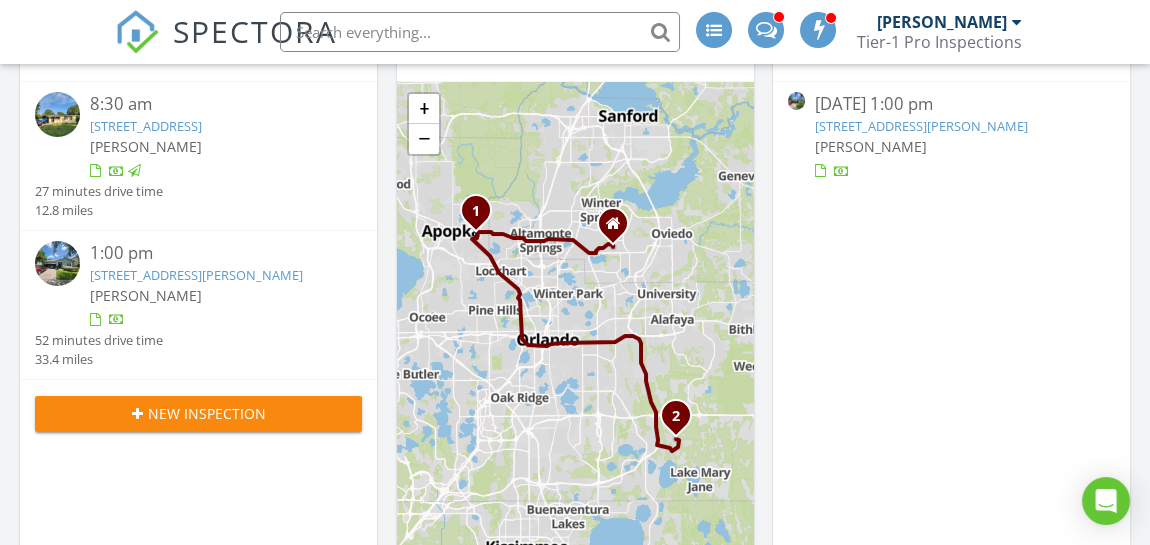 click at bounding box center (57, 263) 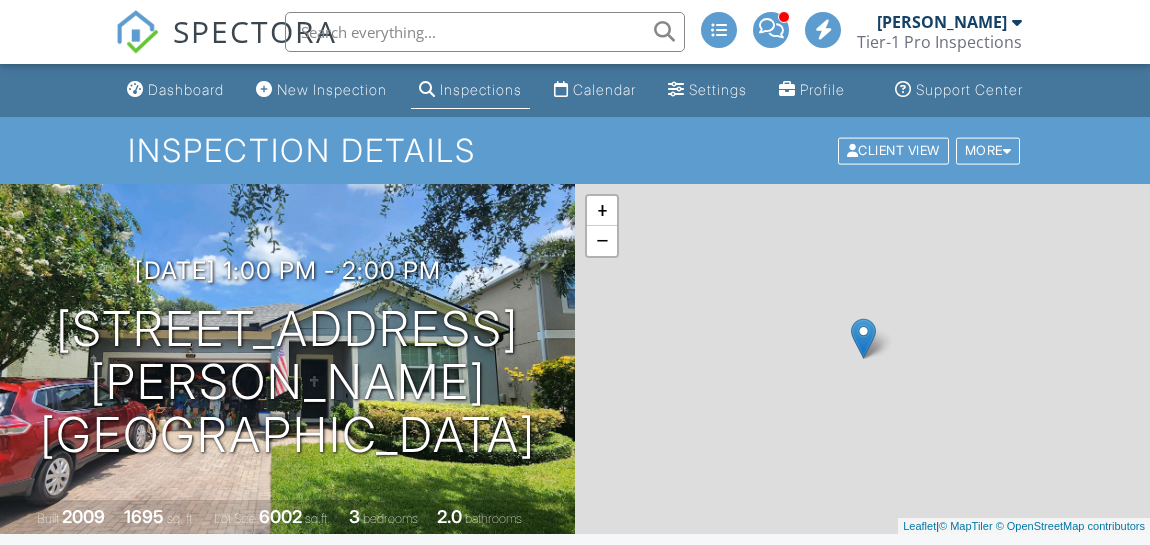 scroll, scrollTop: 0, scrollLeft: 0, axis: both 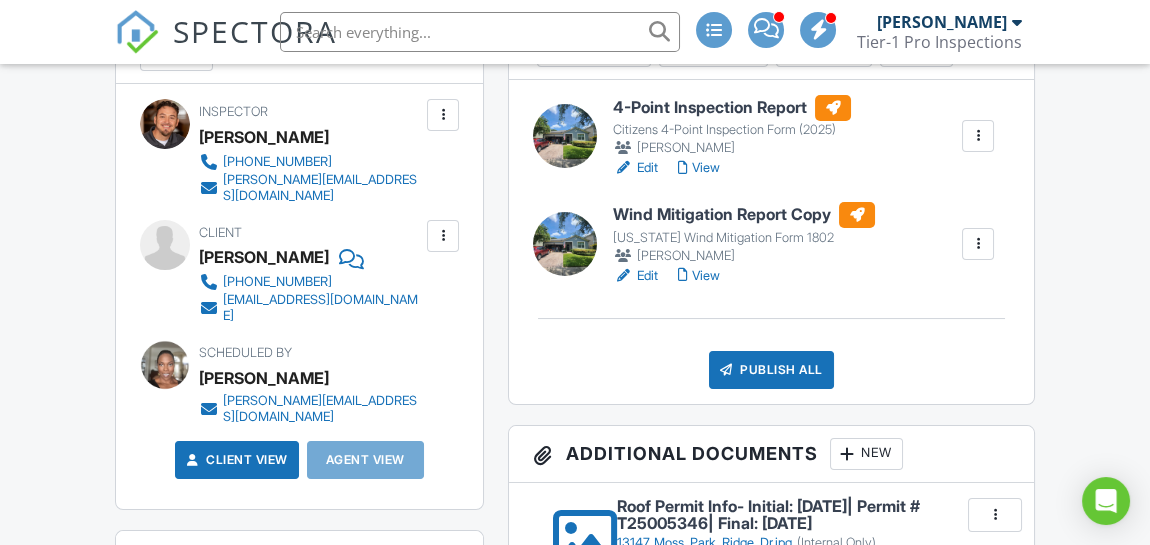 click at bounding box center [565, 136] 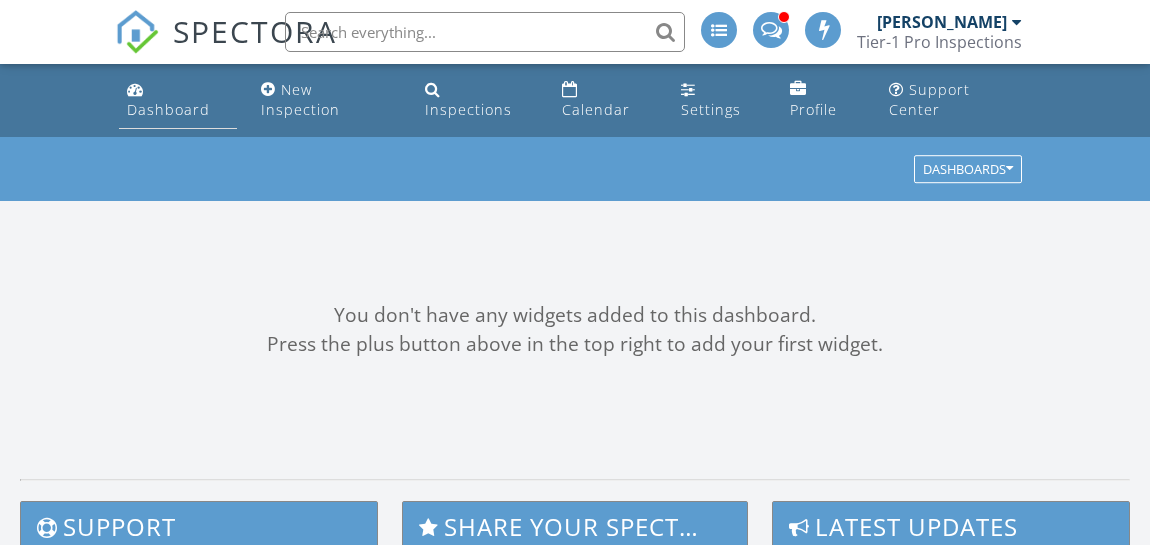 scroll, scrollTop: 0, scrollLeft: 0, axis: both 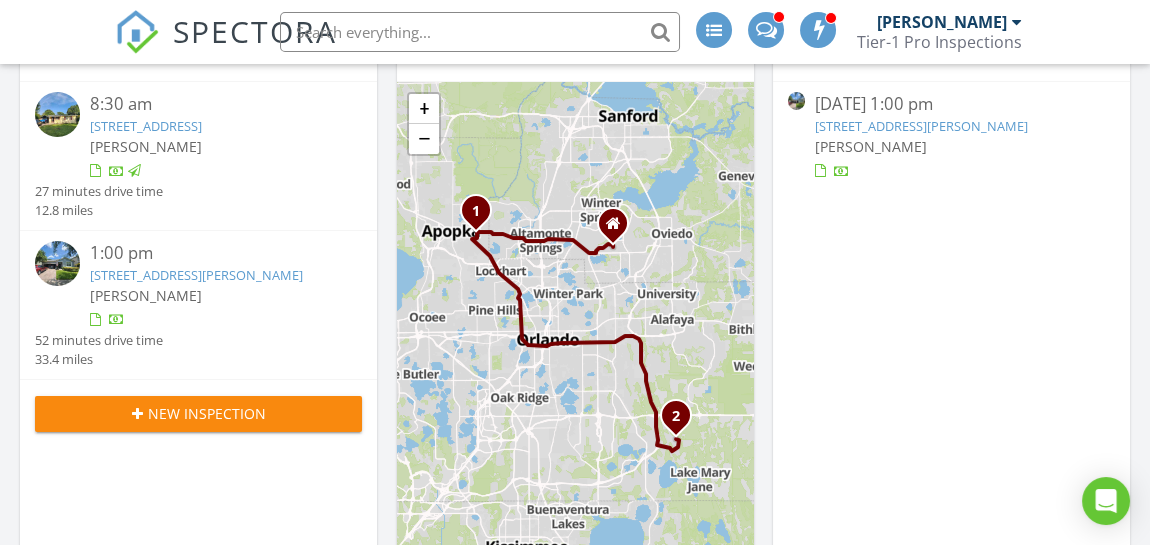 click at bounding box center [57, 263] 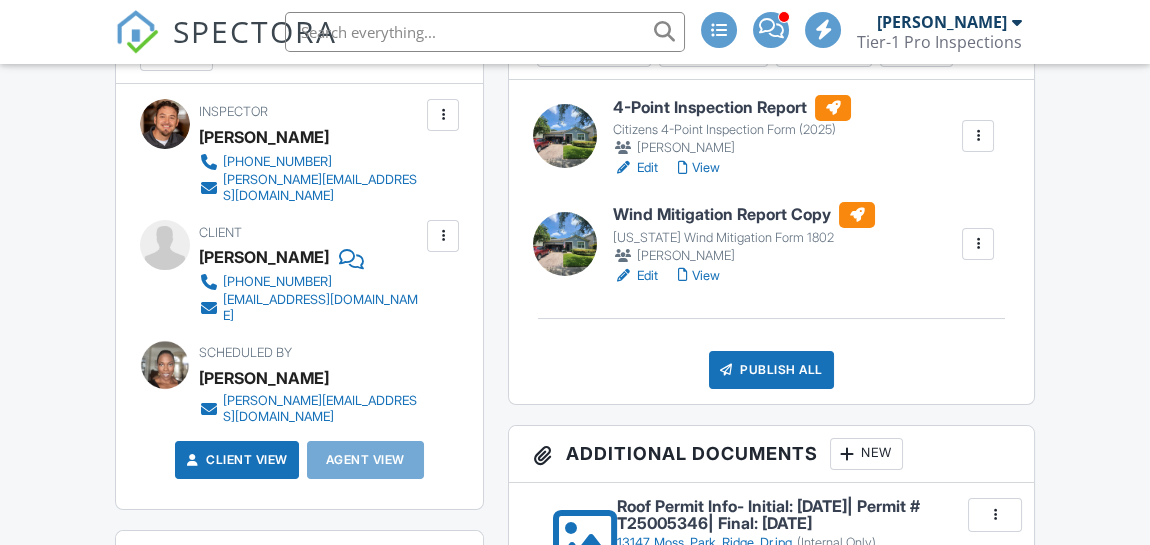 scroll, scrollTop: 600, scrollLeft: 0, axis: vertical 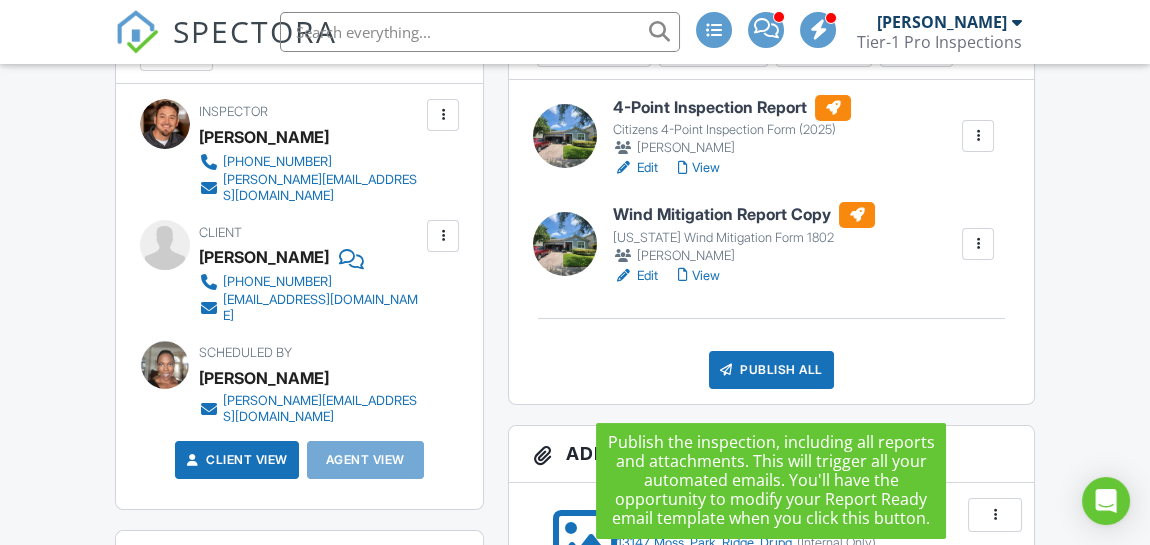 click on "Publish All" at bounding box center (771, 370) 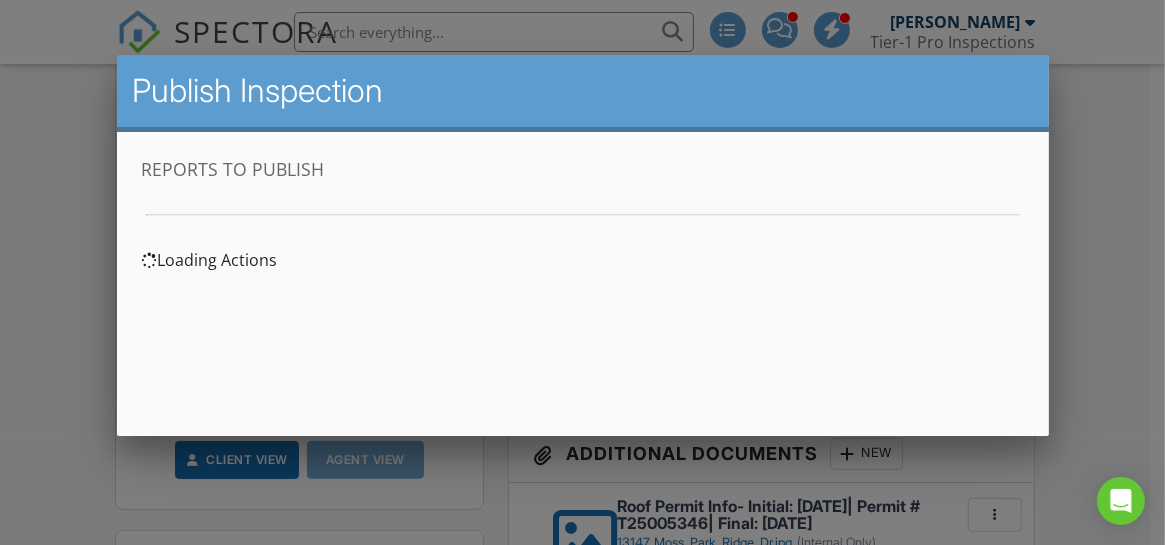 scroll, scrollTop: 0, scrollLeft: 0, axis: both 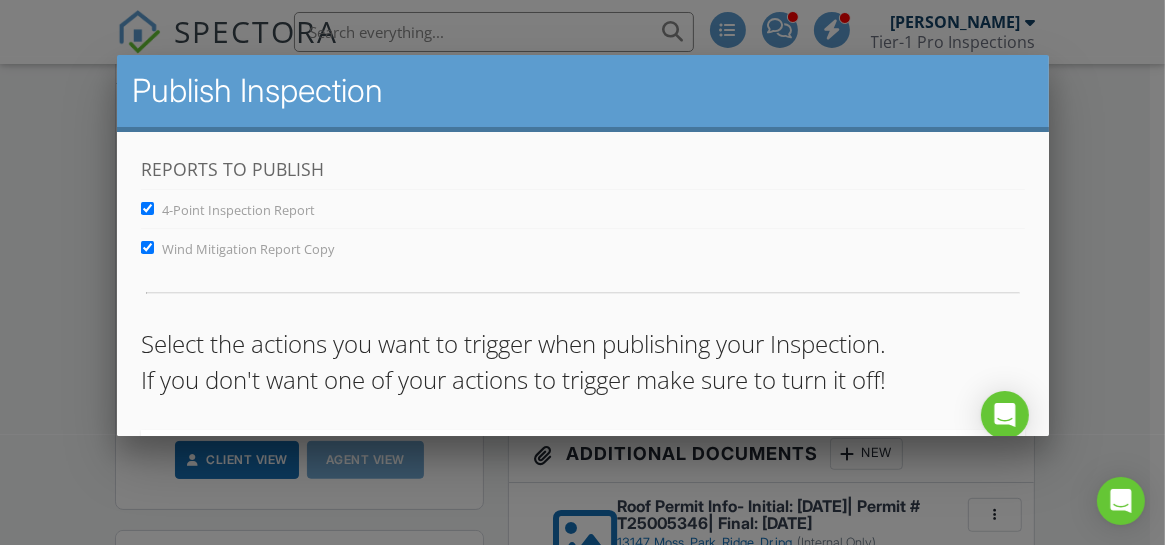 click on "Wind Mitigation Report Copy" at bounding box center [146, 246] 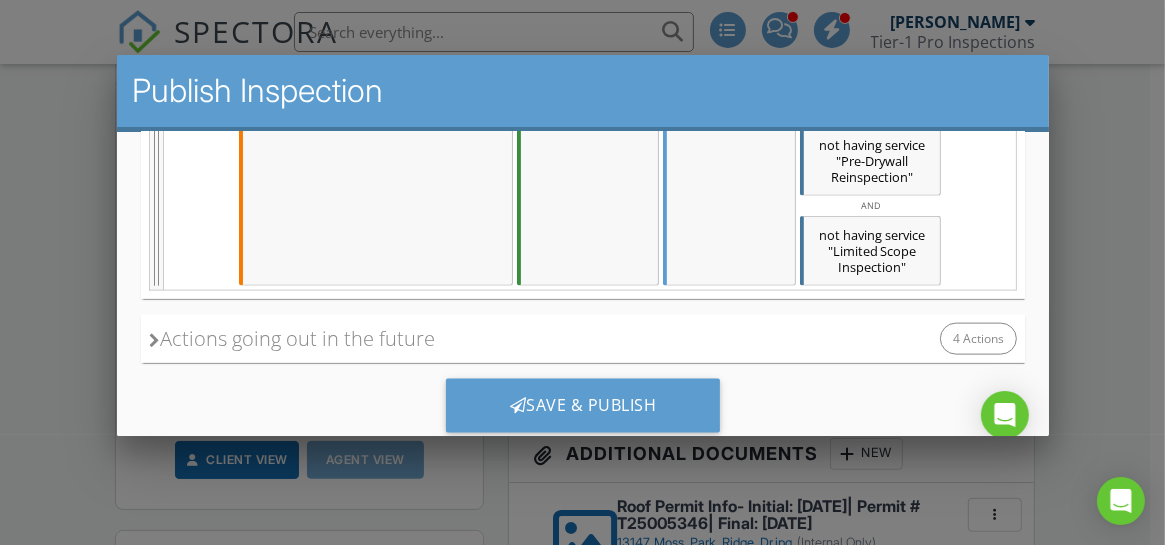 scroll, scrollTop: 2167, scrollLeft: 0, axis: vertical 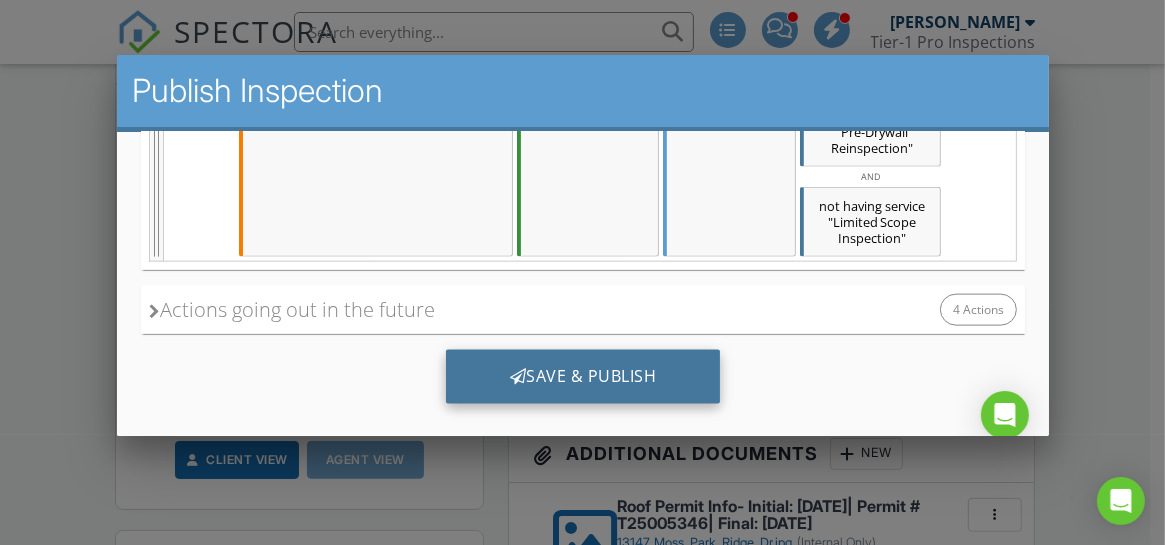 click on "Save & Publish" at bounding box center [582, 376] 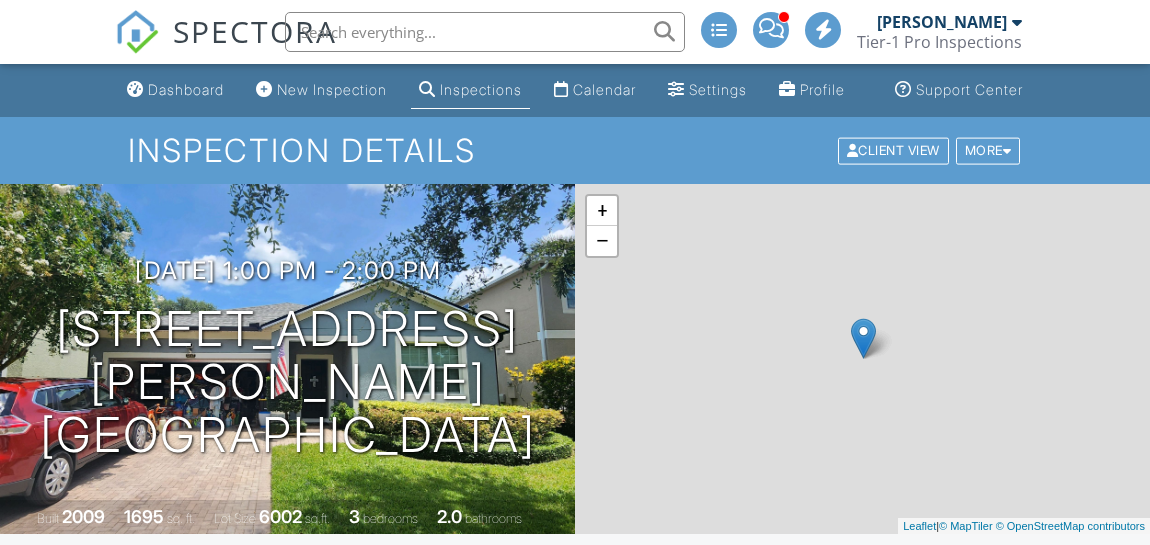 scroll, scrollTop: 0, scrollLeft: 0, axis: both 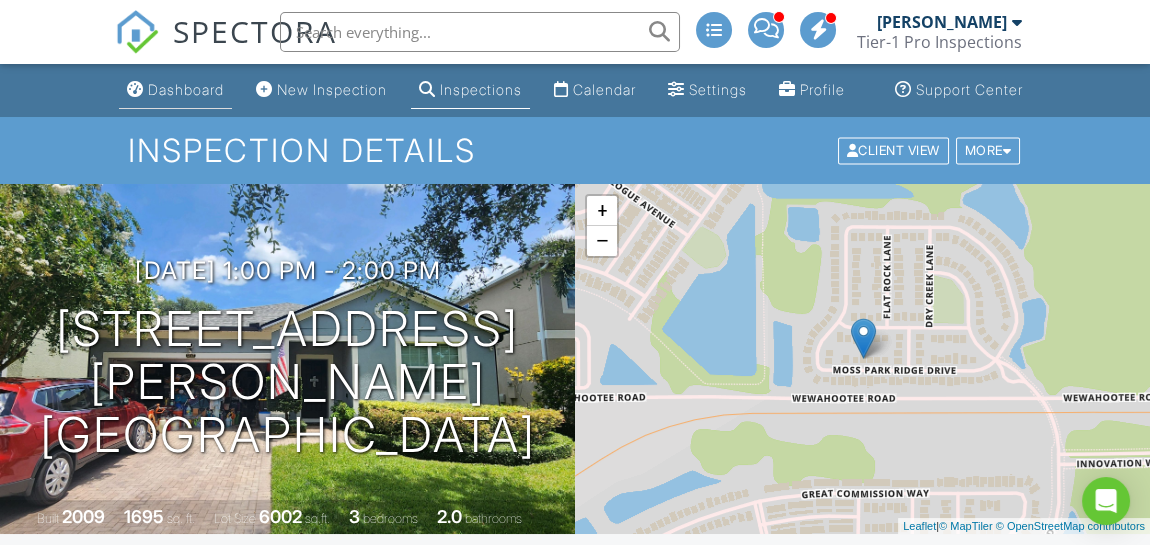 click on "Dashboard" at bounding box center [186, 89] 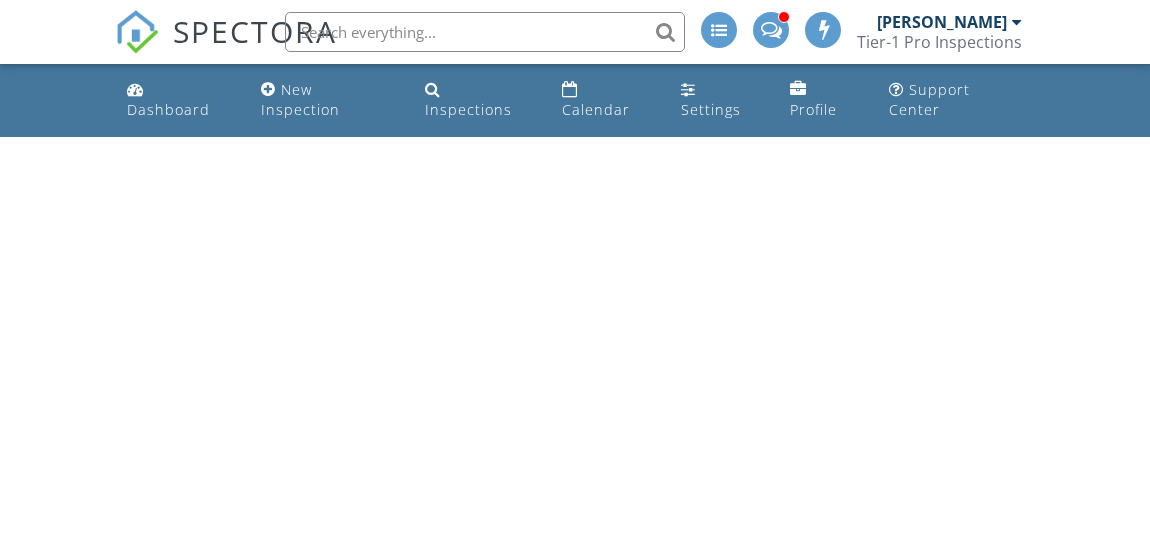 scroll, scrollTop: 0, scrollLeft: 0, axis: both 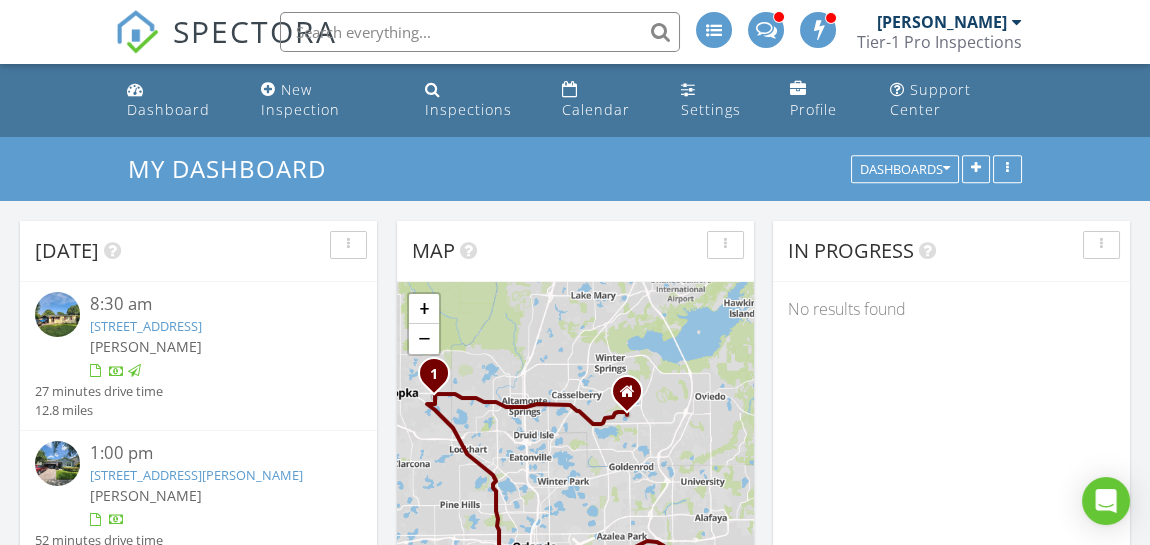 click at bounding box center [57, 463] 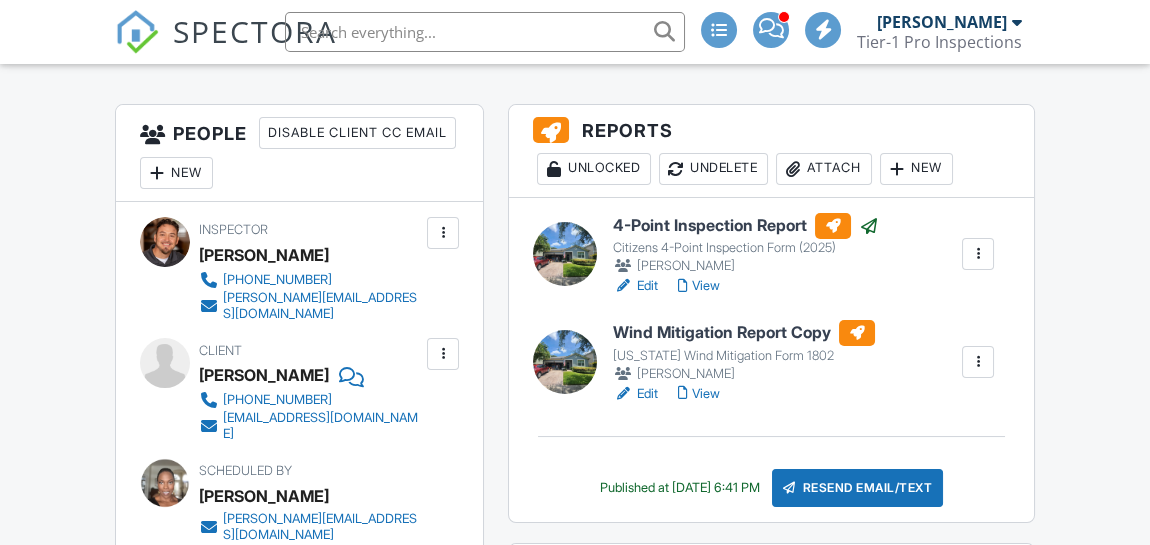 scroll, scrollTop: 500, scrollLeft: 0, axis: vertical 